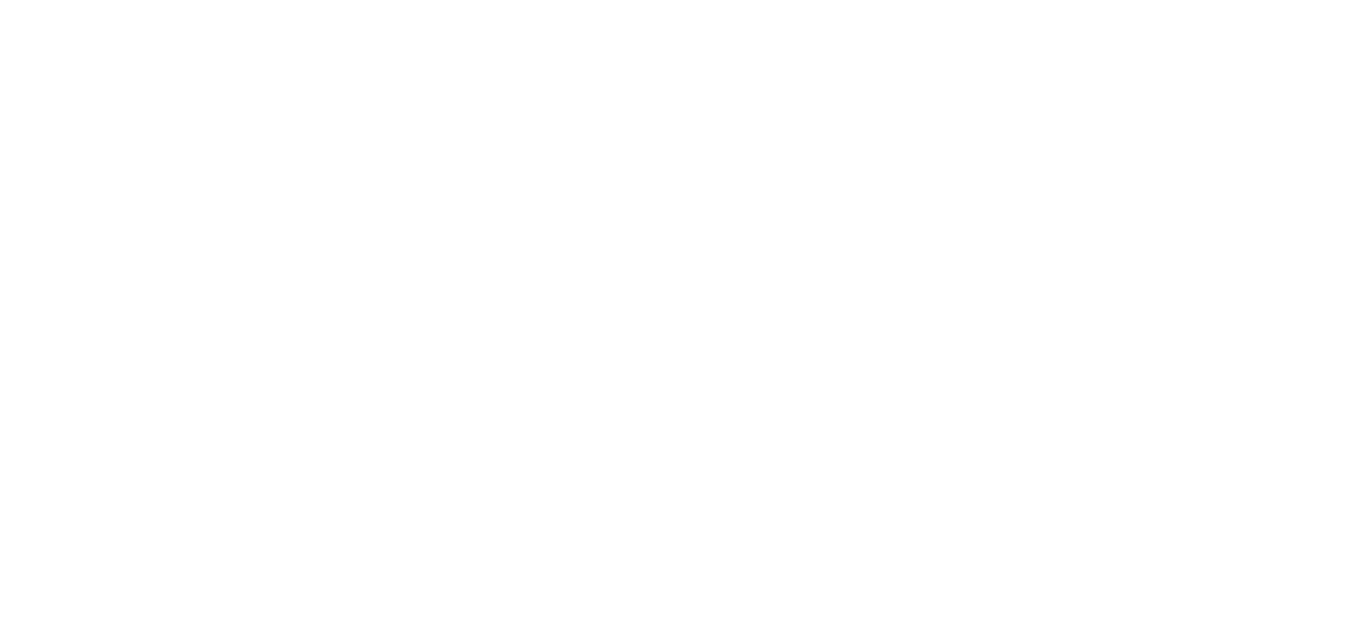 scroll, scrollTop: 0, scrollLeft: 0, axis: both 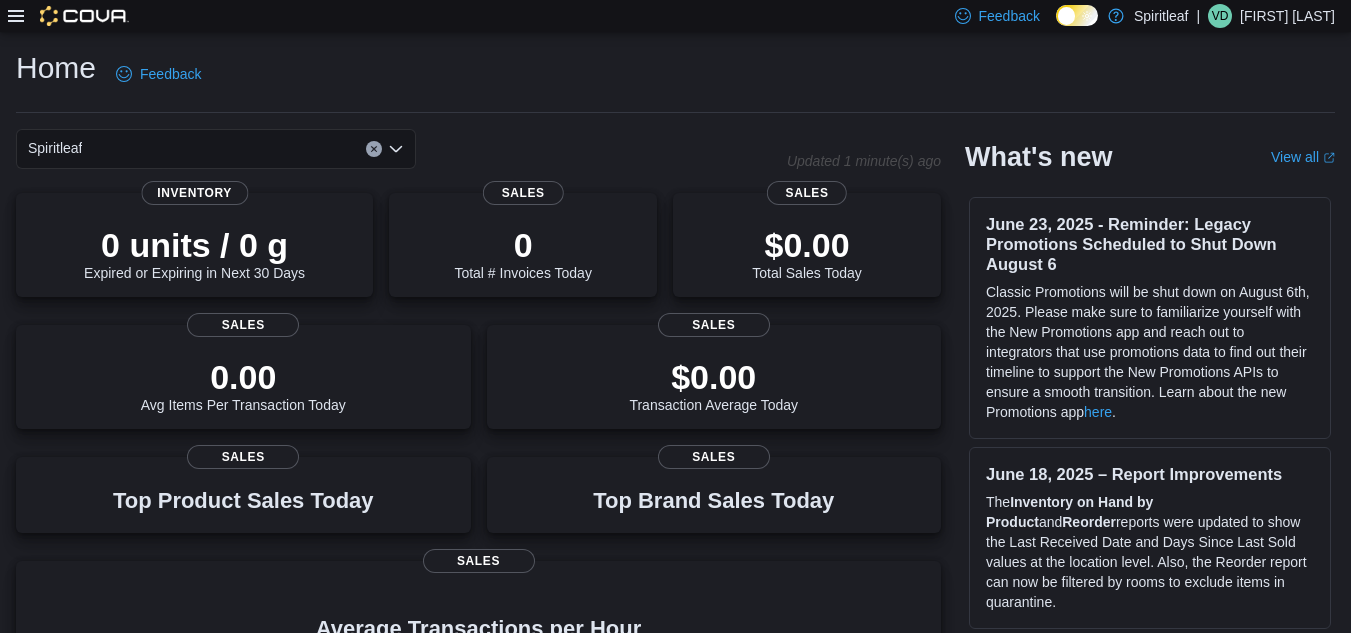 click 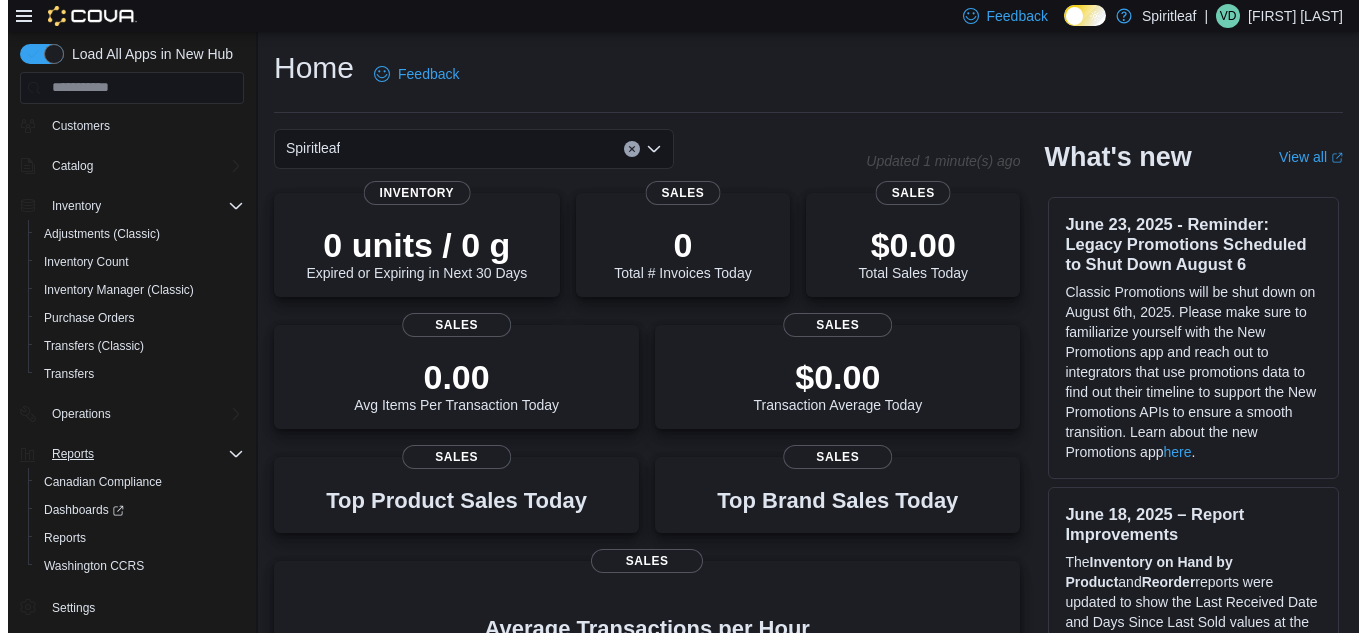 scroll, scrollTop: 88, scrollLeft: 0, axis: vertical 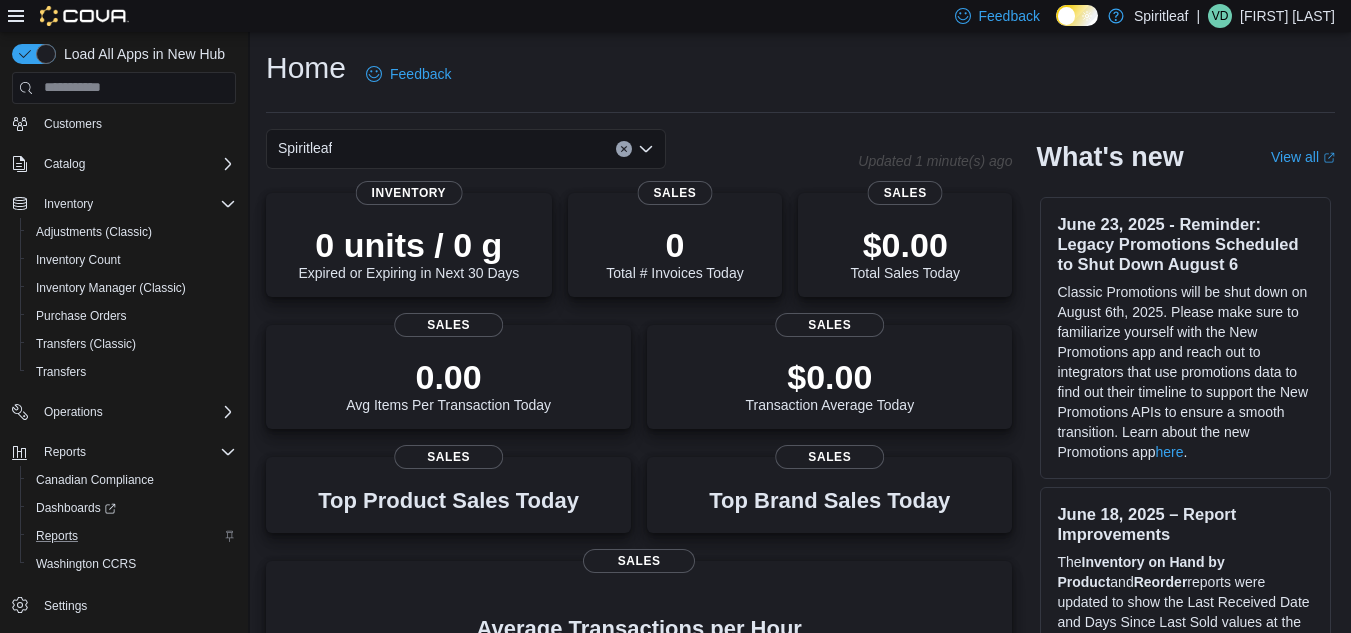click on "Reports" at bounding box center (132, 536) 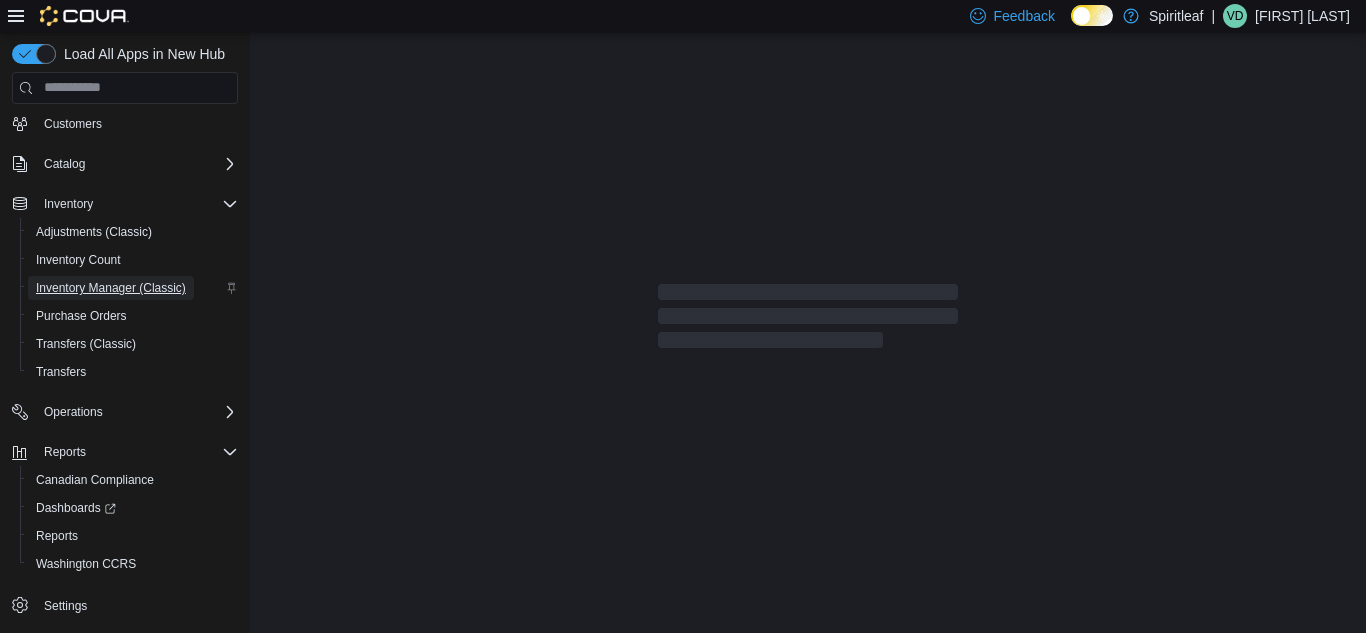 click on "Inventory Manager (Classic)" at bounding box center (111, 288) 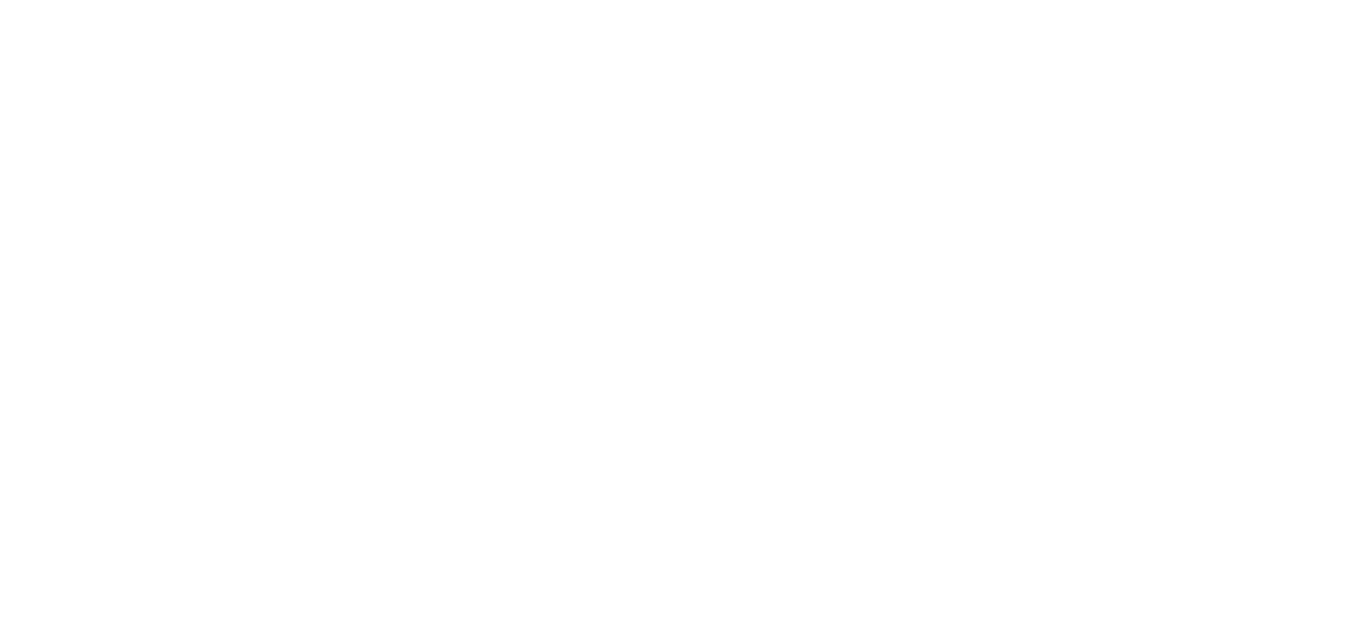 scroll, scrollTop: 0, scrollLeft: 0, axis: both 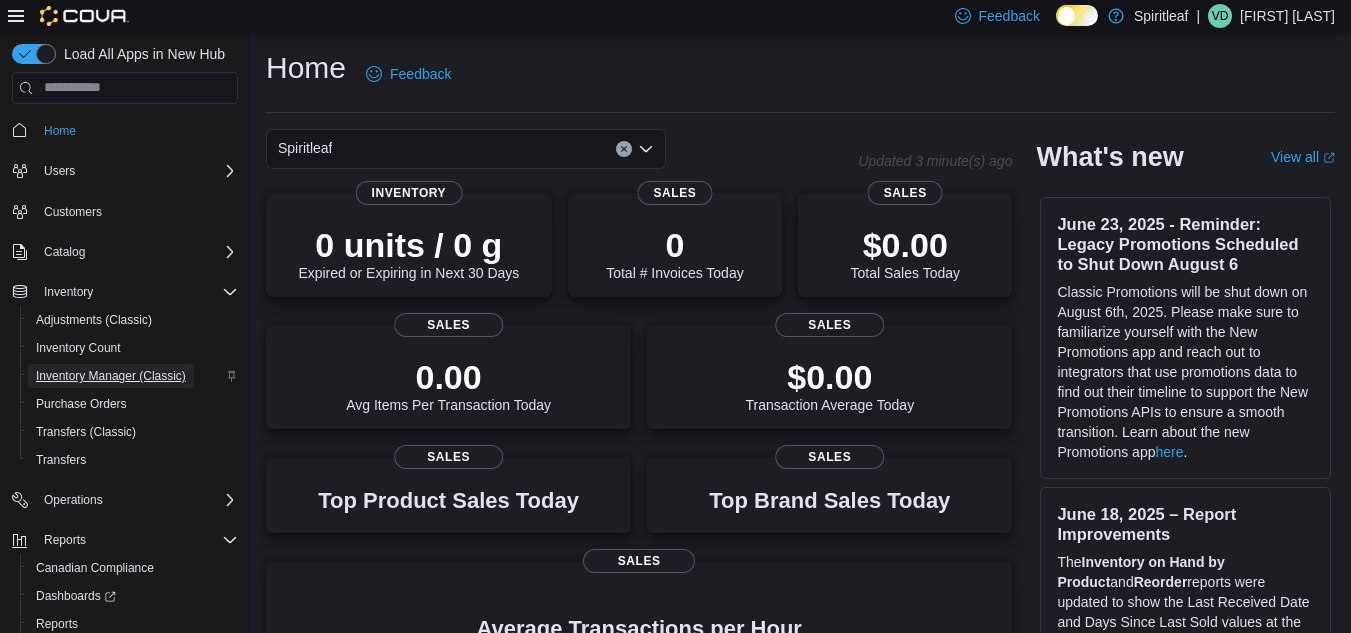 click on "Inventory Manager (Classic)" at bounding box center [111, 376] 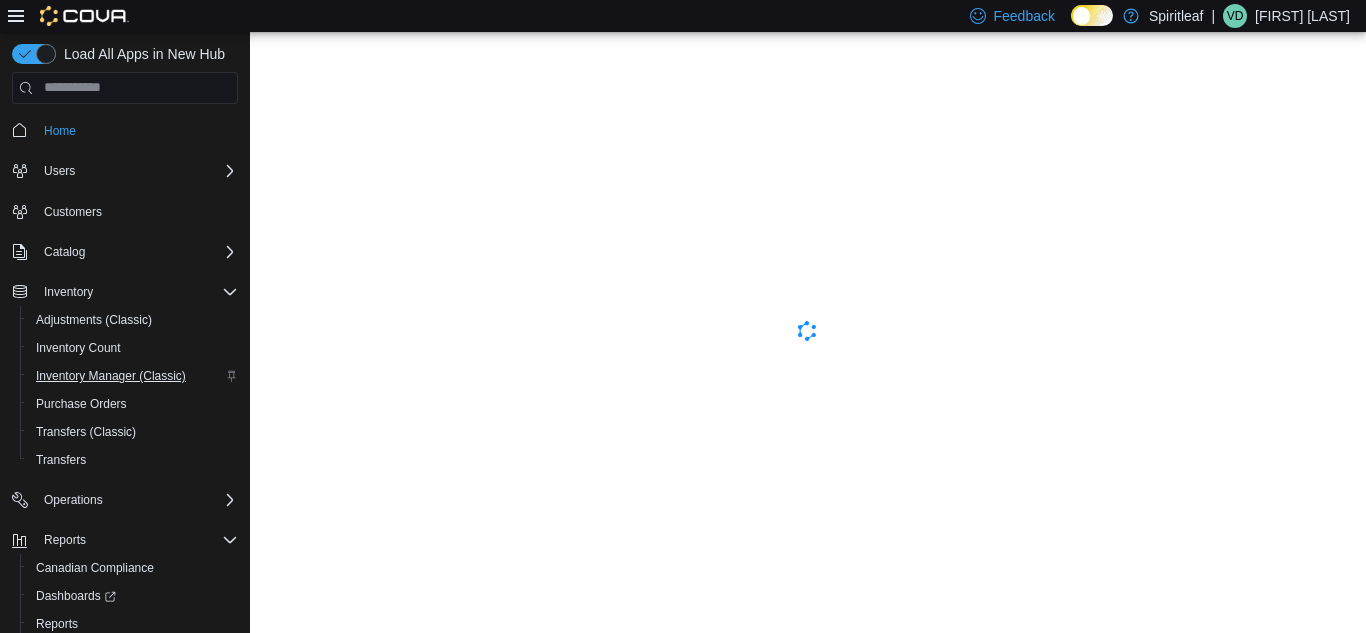scroll, scrollTop: 0, scrollLeft: 0, axis: both 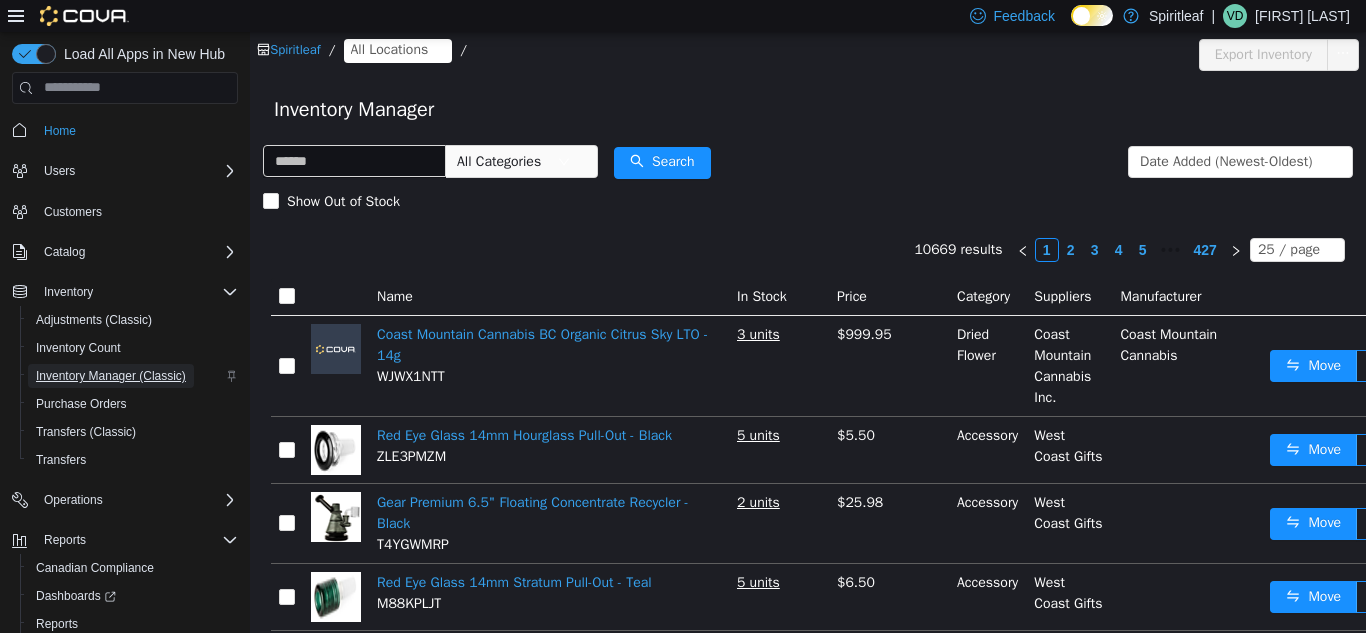 click on "Inventory Manager (Classic)" at bounding box center (111, 376) 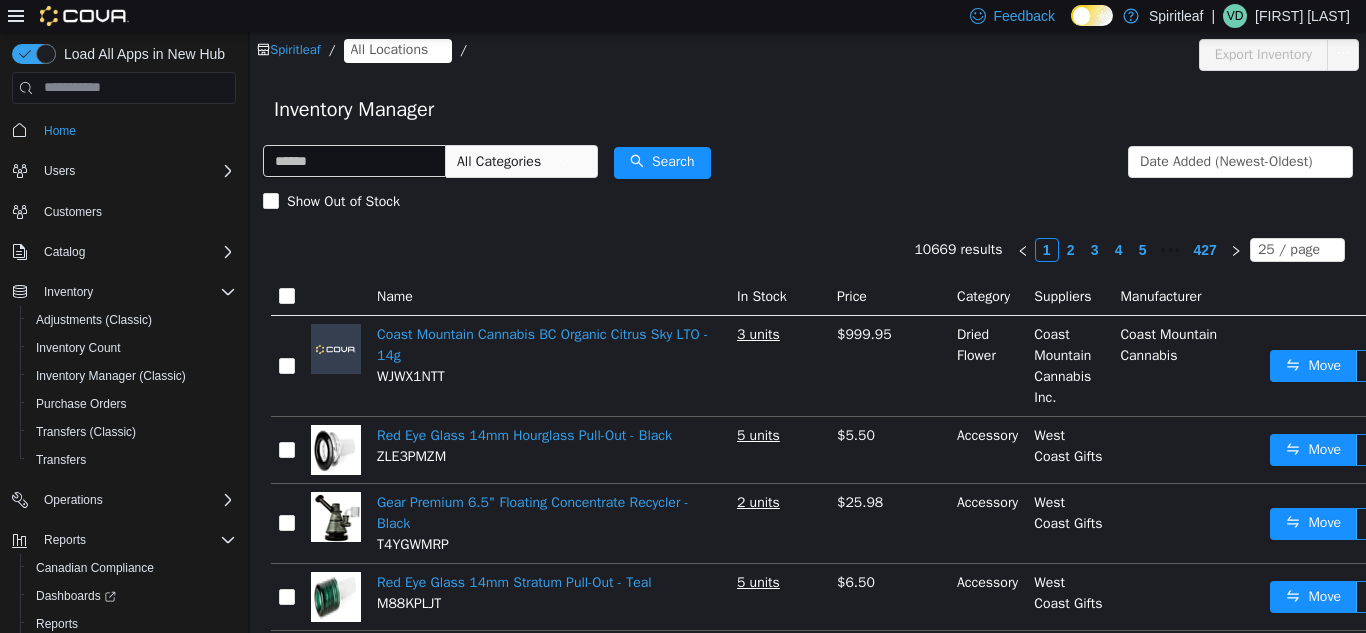 click on "All Locations" at bounding box center (390, 49) 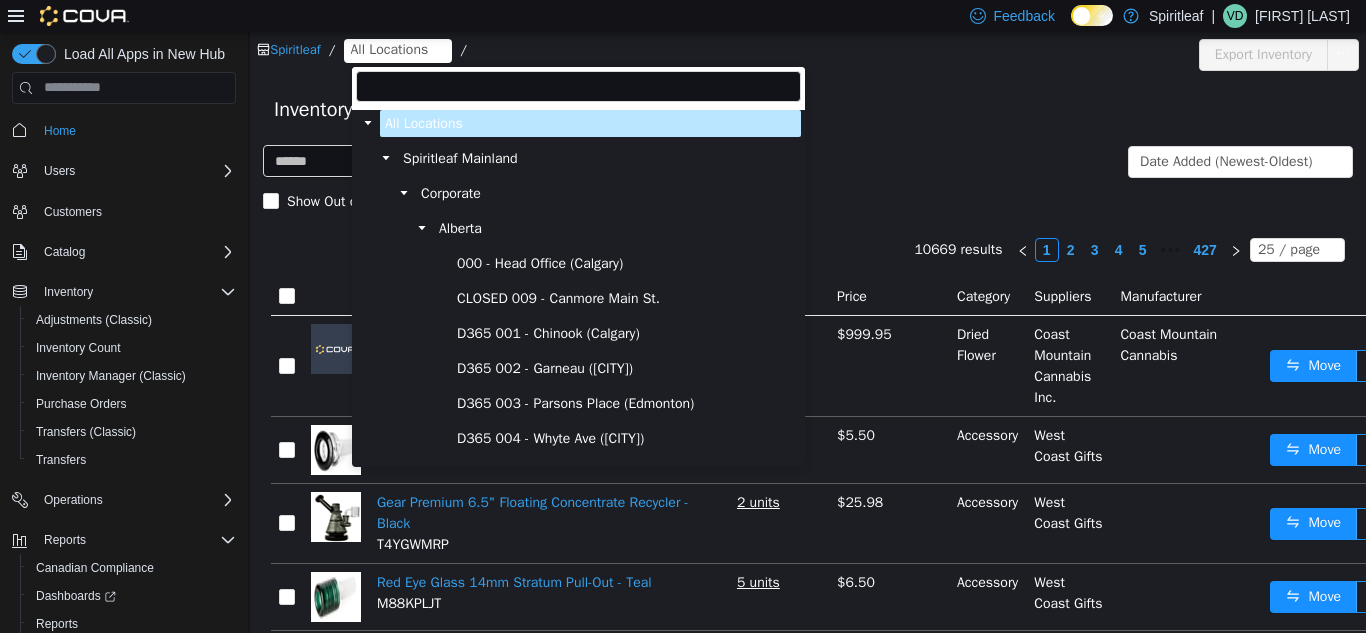 click at bounding box center (578, 85) 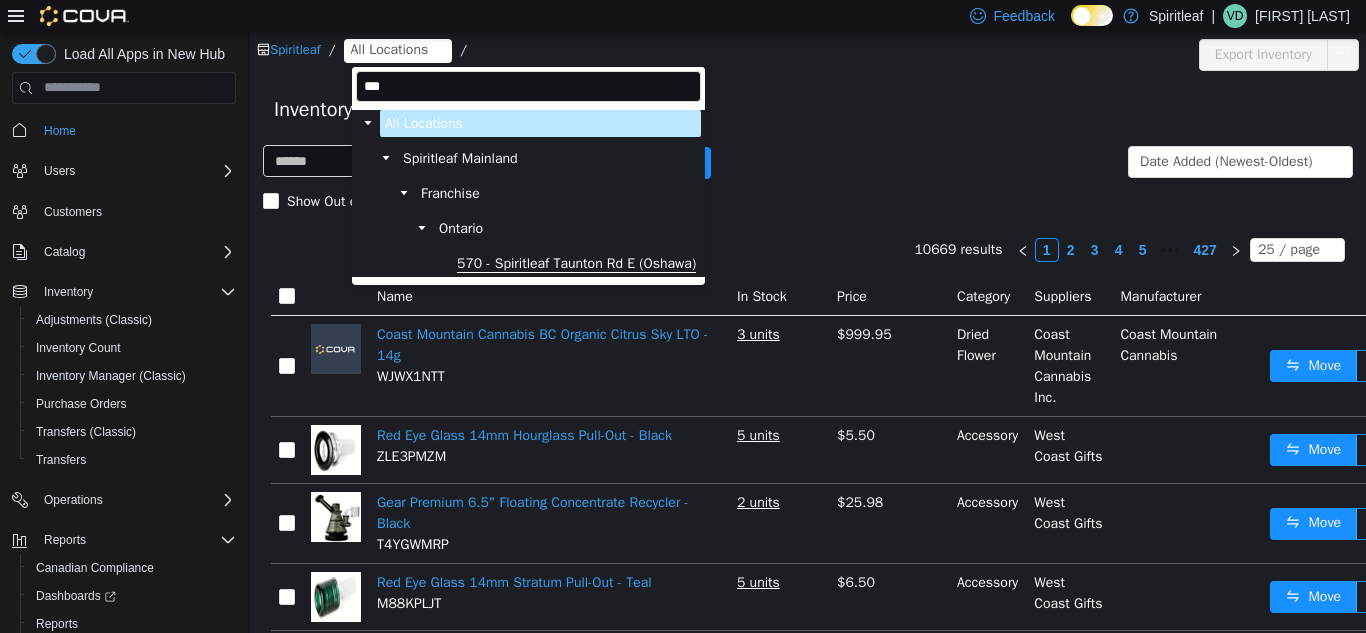 type on "***" 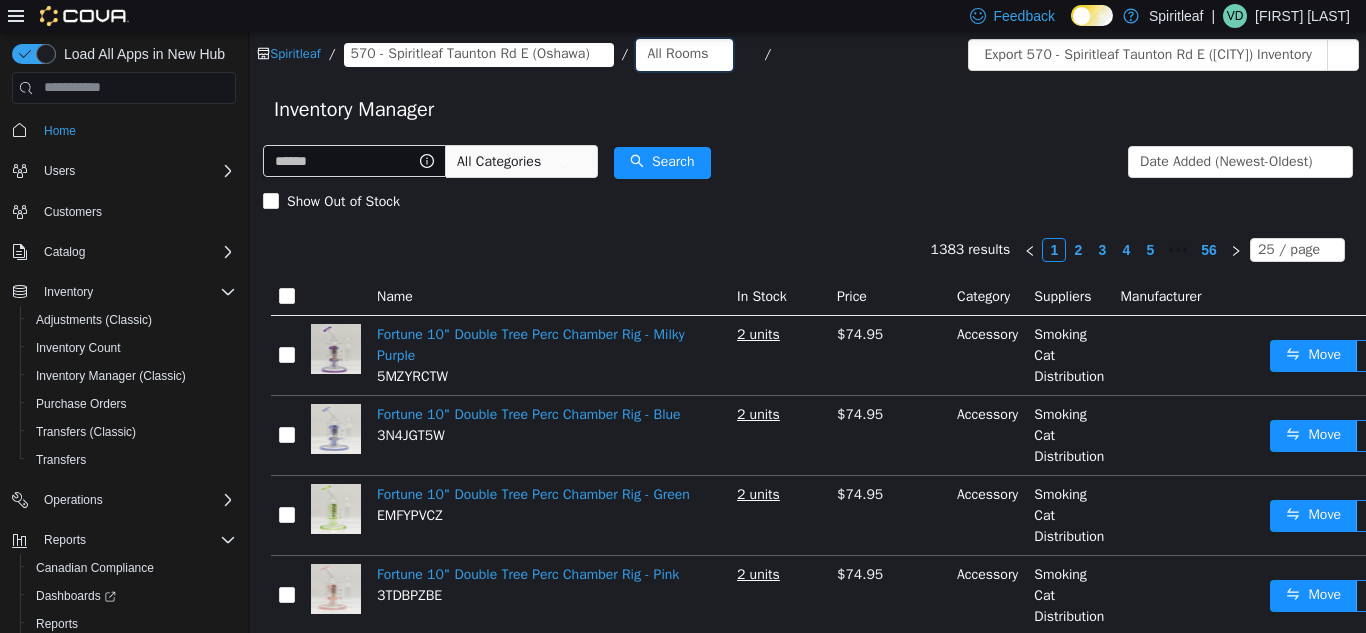 click on "All Rooms" at bounding box center (677, 53) 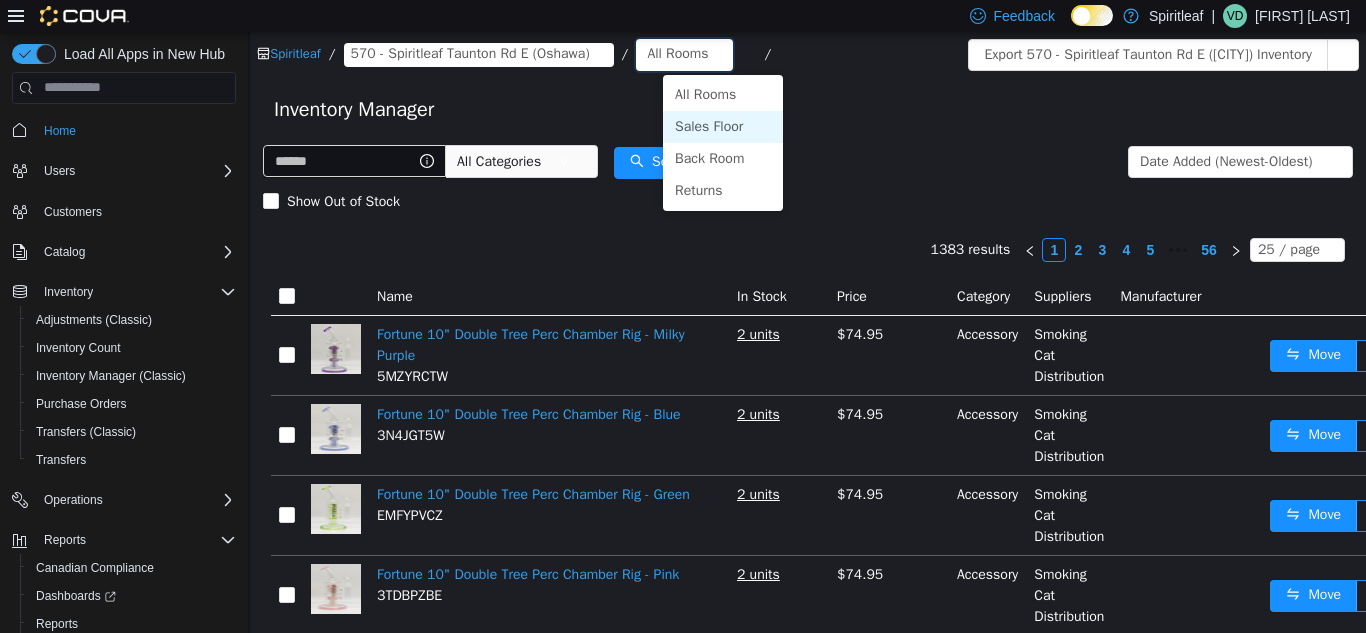 click on "Sales Floor" at bounding box center (723, 126) 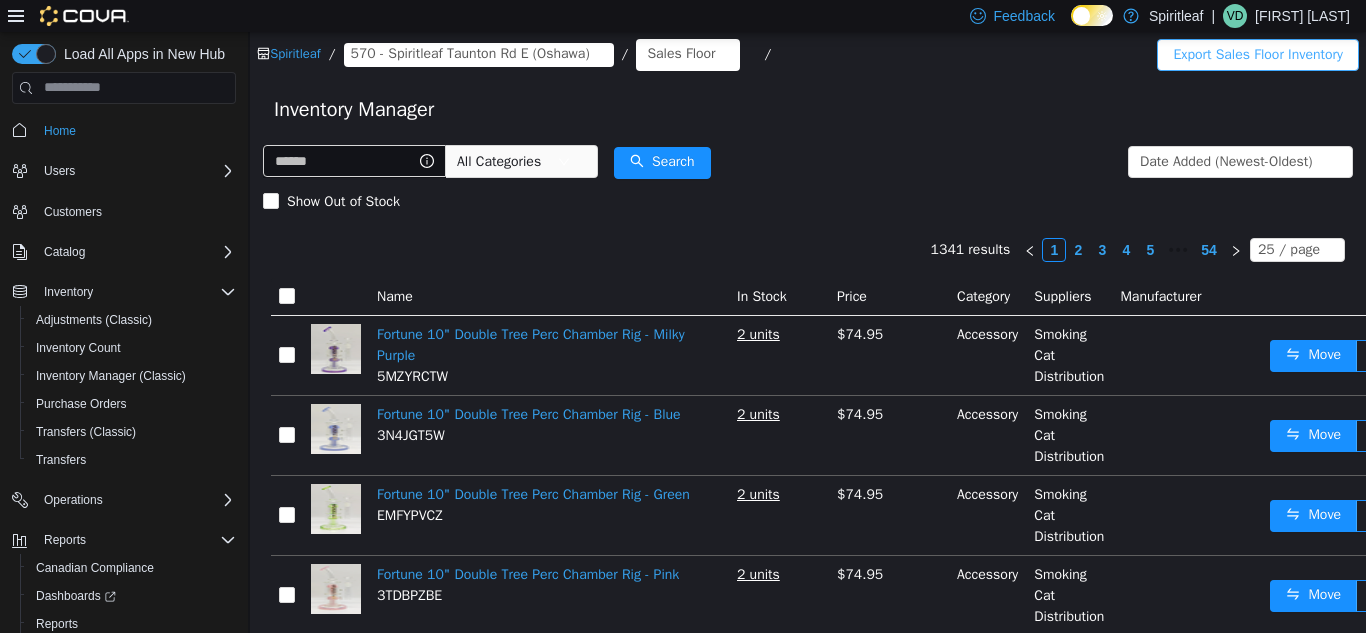 click on "Export Sales Floor Inventory" at bounding box center (1257, 54) 